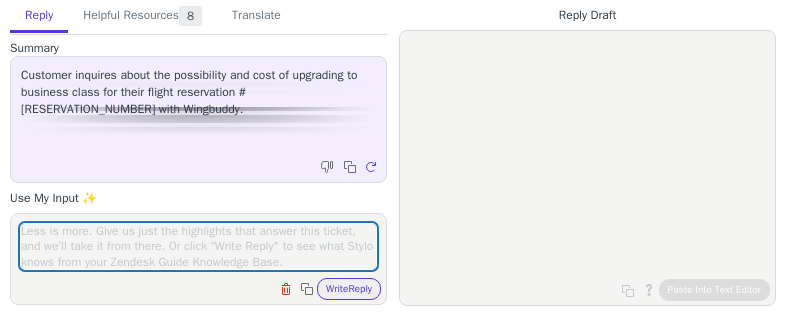 scroll, scrollTop: 0, scrollLeft: 0, axis: both 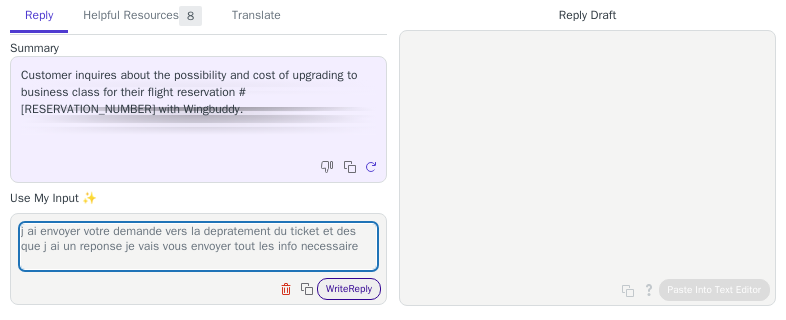 type on "j ai envoyer votre demande vers la depratement du ticket et des que j ai un reponse je vais vous envoyer tout les info necessaire" 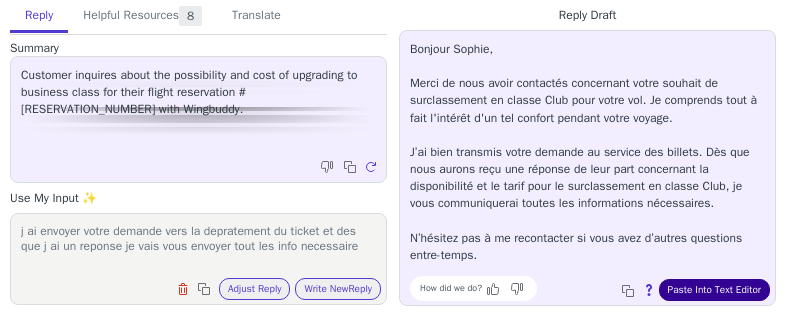 click on "Paste Into Text Editor" at bounding box center [714, 290] 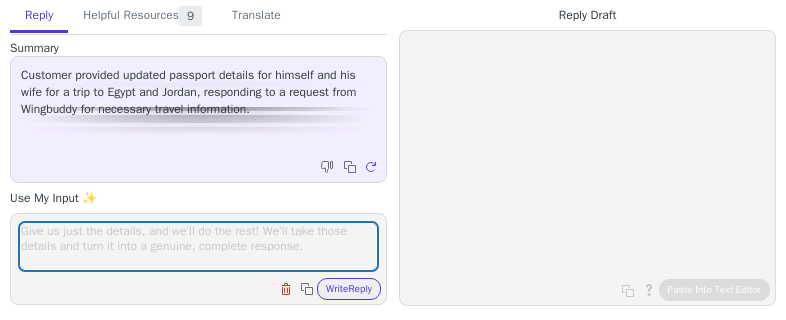scroll, scrollTop: 0, scrollLeft: 0, axis: both 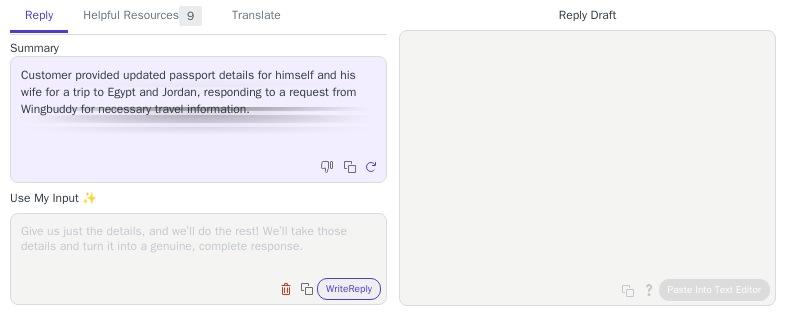 click on "Clear field Copy to clipboard Write  Reply" at bounding box center [208, 287] 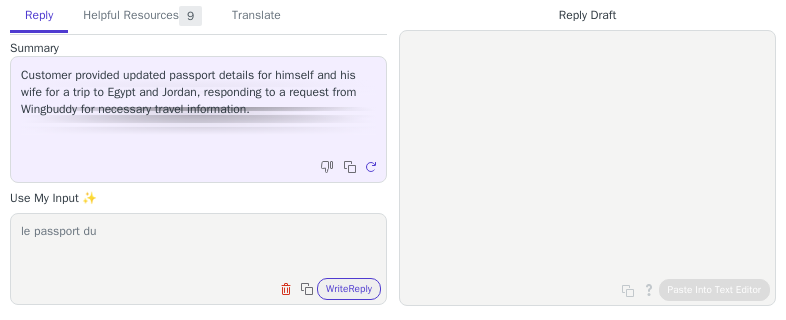 paste on "[FIRST] [LAST]" 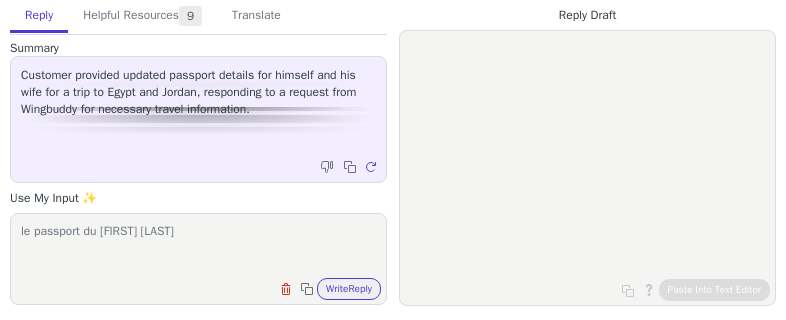 click on "le passport du [FIRST] [LAST]" at bounding box center [198, 246] 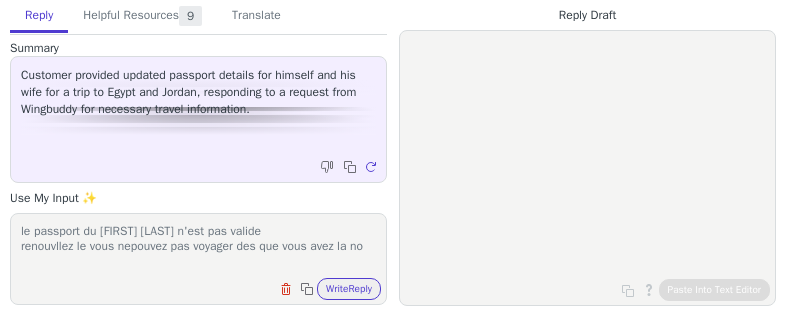 scroll, scrollTop: 0, scrollLeft: 0, axis: both 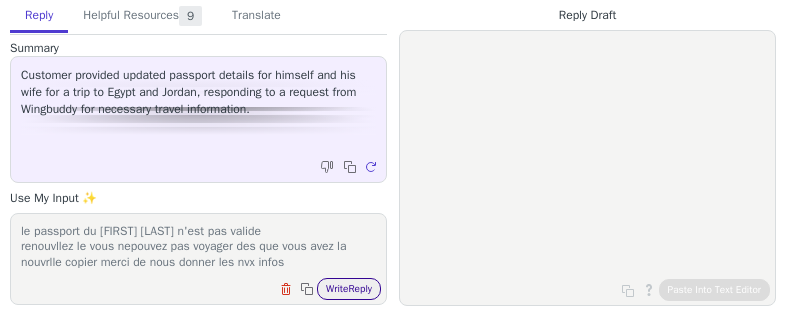 type on "le passport du [FIRST] [LAST] n'est pas valide
renouvllez le vous nepouvez pas voyager des que vous avez la nouvrlle copier merci de nous donner les nvx infos" 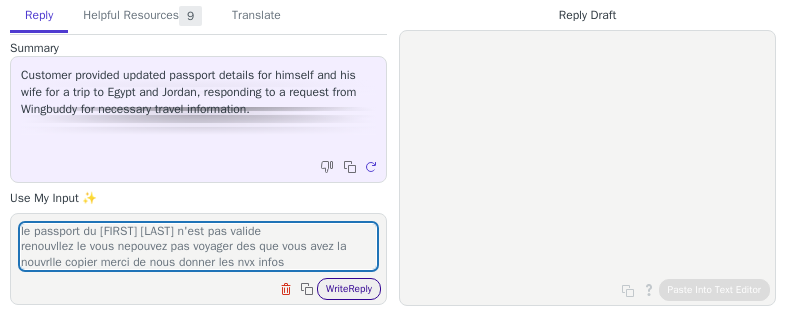 click on "Write  Reply" at bounding box center [349, 289] 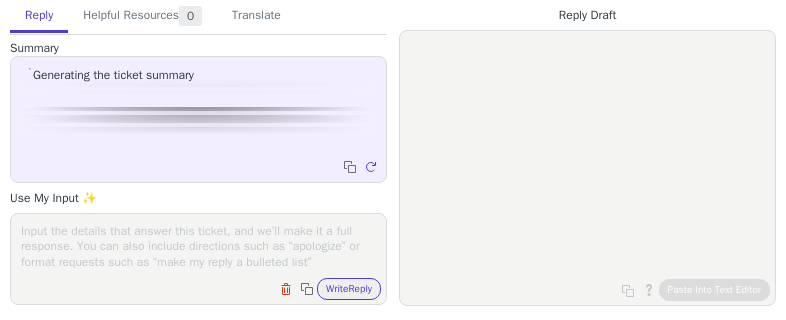 click on "Clear field Copy to clipboard Write  Reply" at bounding box center [208, 287] 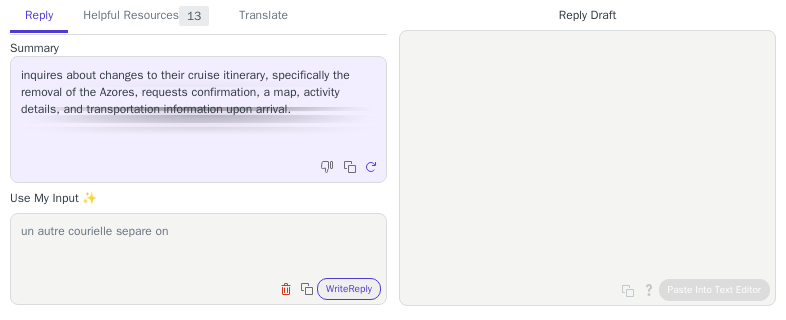 type on "un autre courielle separe on" 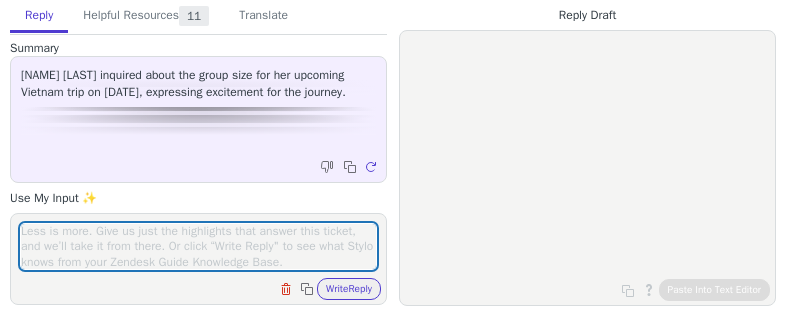 scroll, scrollTop: 0, scrollLeft: 0, axis: both 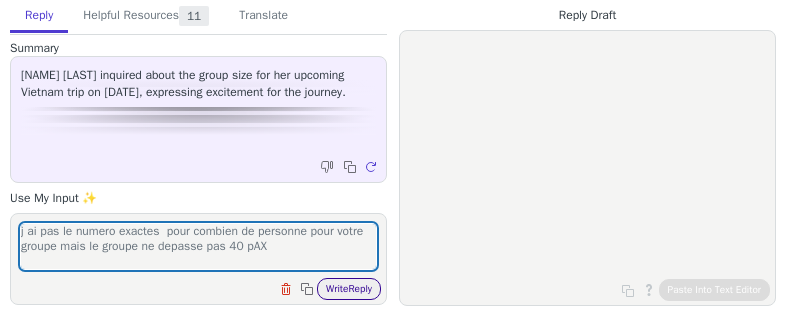 type on "j ai pas le numero exactes  pour combien de personne pour votre groupe mais le groupe ne depasse pas 40 pAX" 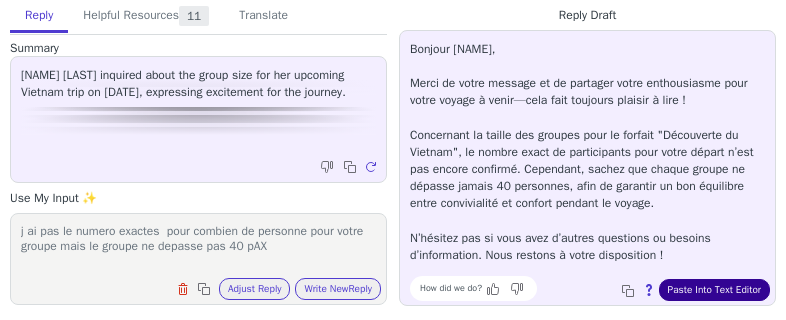 click on "Paste Into Text Editor" at bounding box center (714, 290) 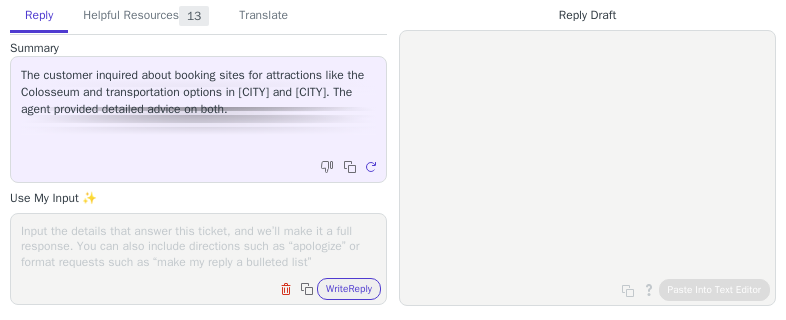 scroll, scrollTop: 0, scrollLeft: 0, axis: both 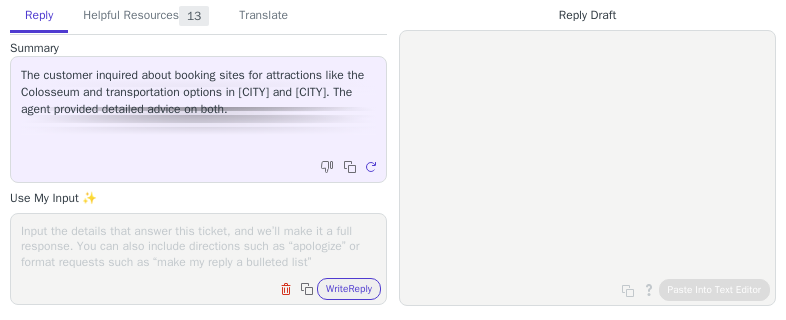 click at bounding box center (198, 246) 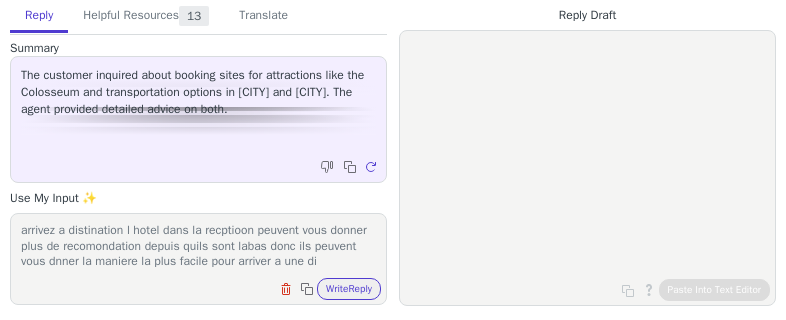 scroll, scrollTop: 31, scrollLeft: 0, axis: vertical 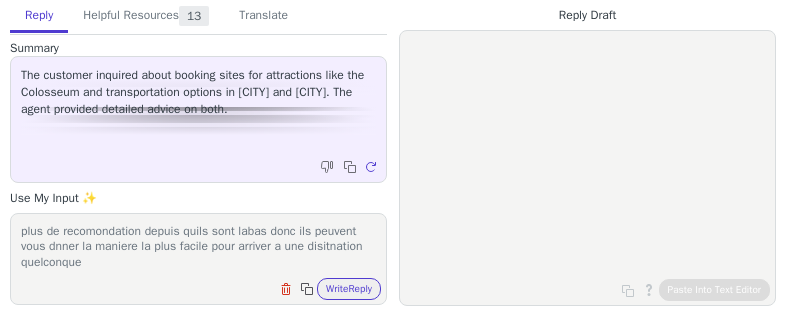 type on "Pour cette info particuliaire vous pouvez l'avoir des que vous arrivez a distination l hotel dans la recptioon peuvent vous donner plus de recomondation depuis quils sont labas donc ils peuvent vous dnner la maniere la plus facile pour arriver a une disitnation quelconque" 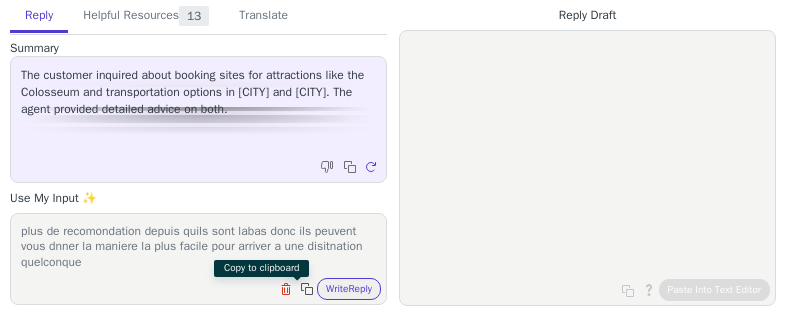 click at bounding box center (309, 291) 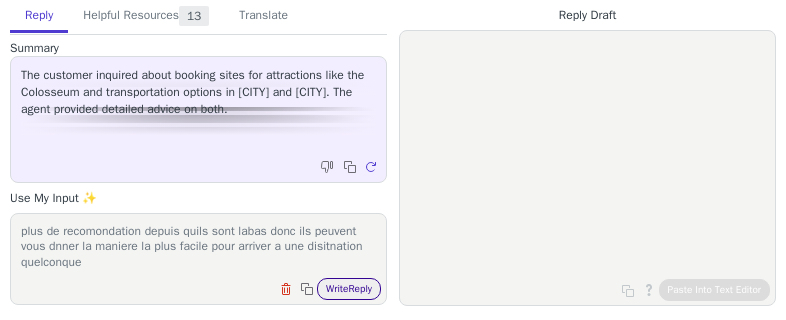 click on "Write  Reply" at bounding box center (349, 289) 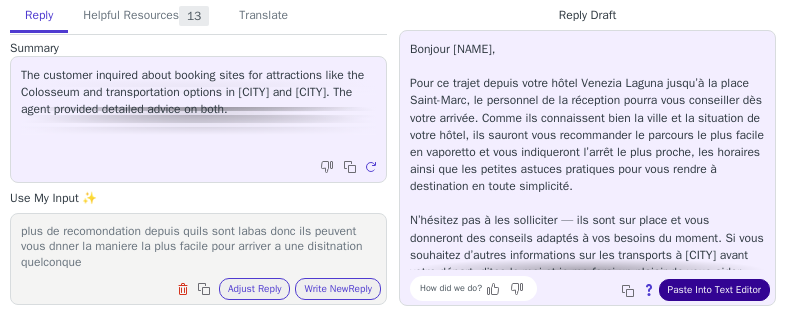 click on "Paste Into Text Editor" at bounding box center [714, 290] 